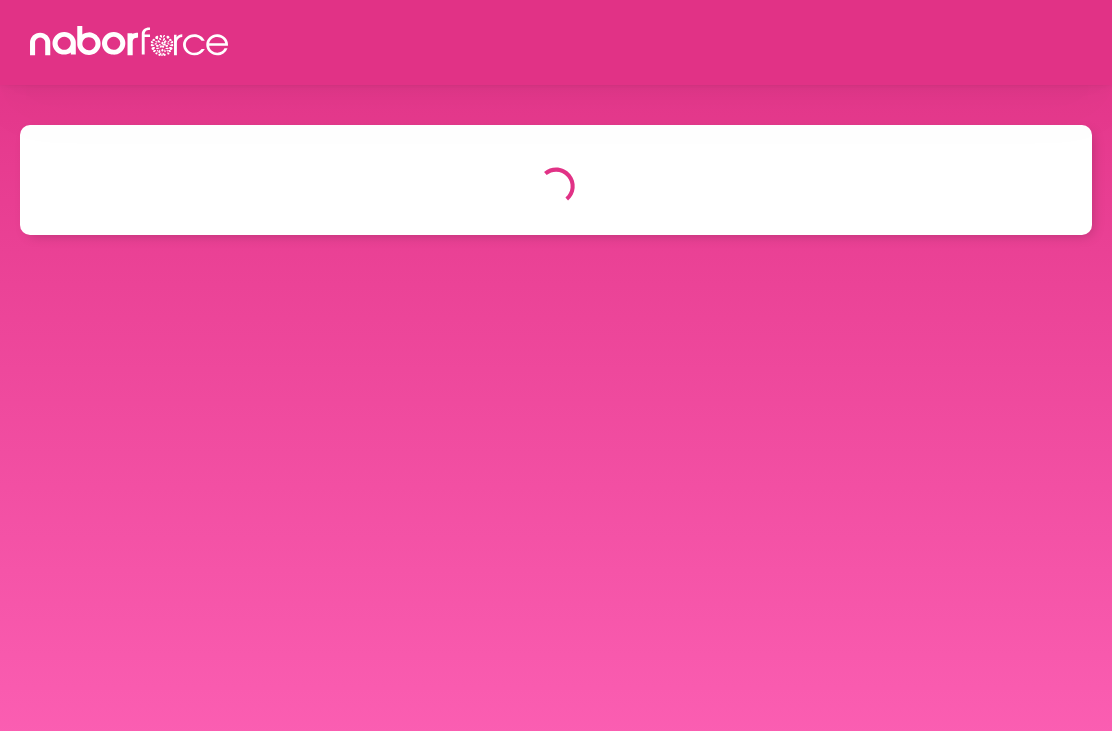scroll, scrollTop: 0, scrollLeft: 0, axis: both 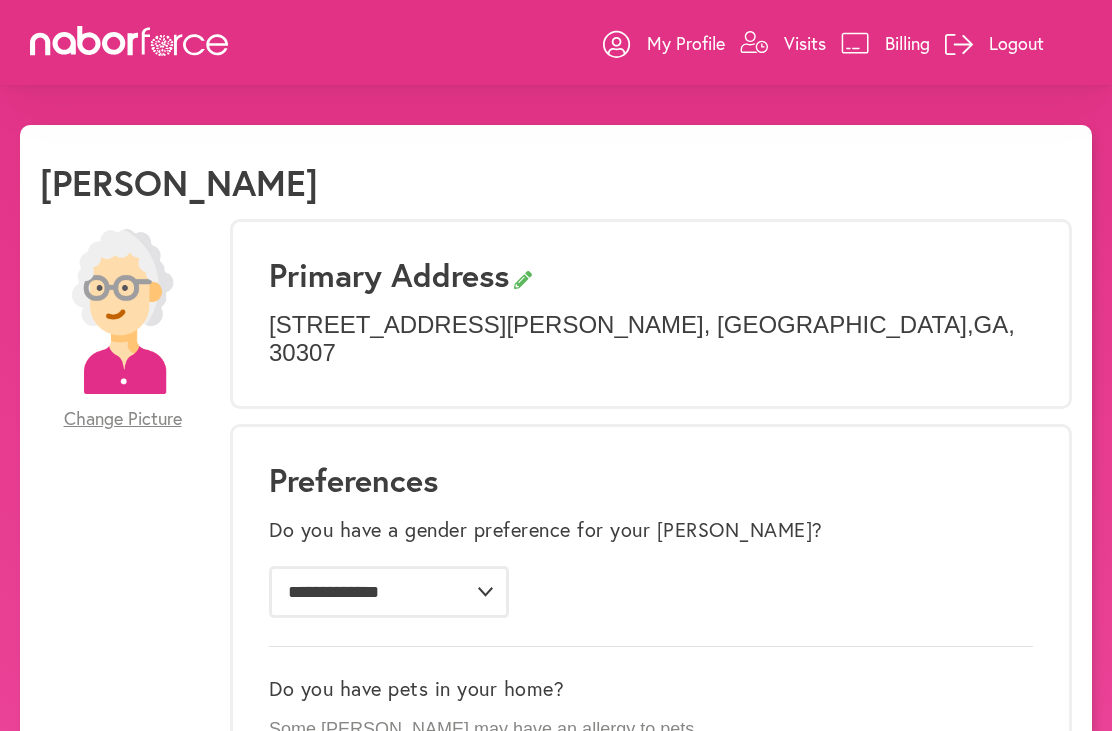 click on "My Profile" at bounding box center [686, 43] 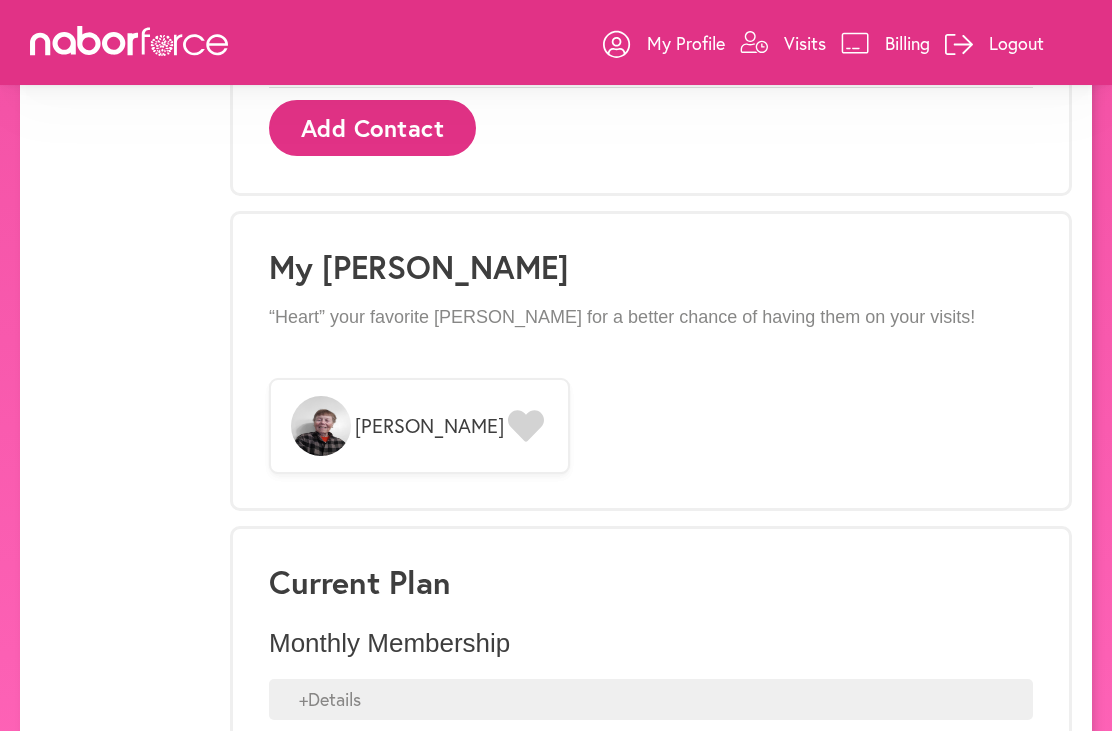 scroll, scrollTop: 1479, scrollLeft: 0, axis: vertical 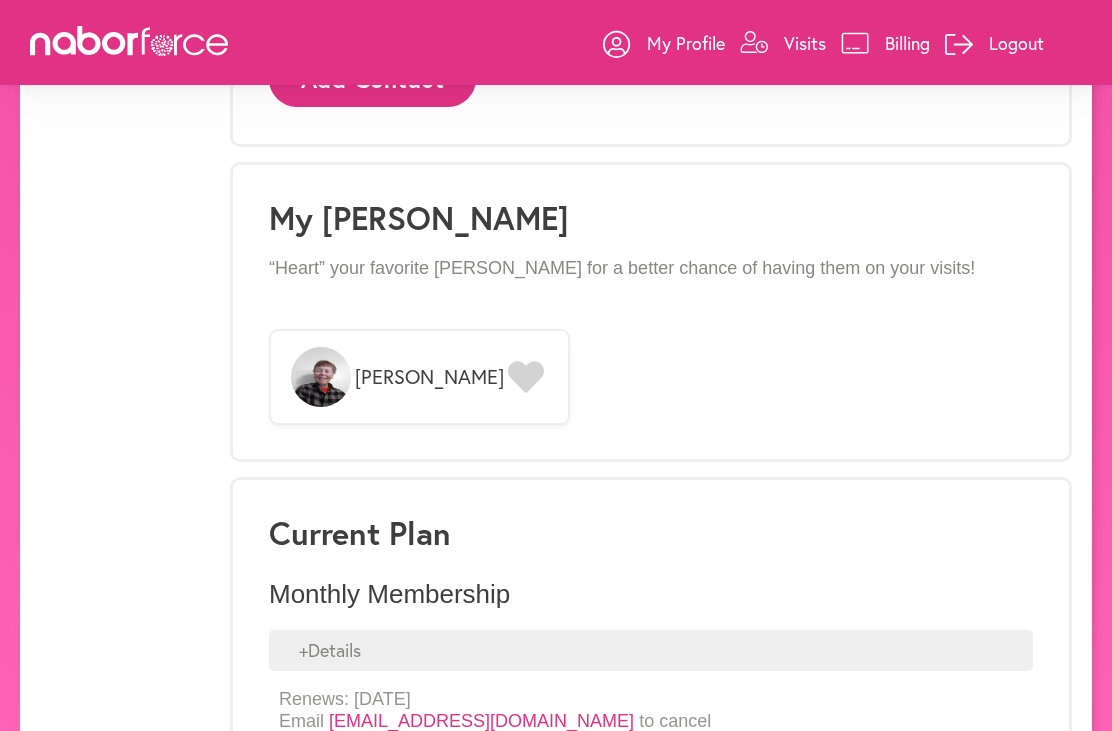 click at bounding box center (321, 377) 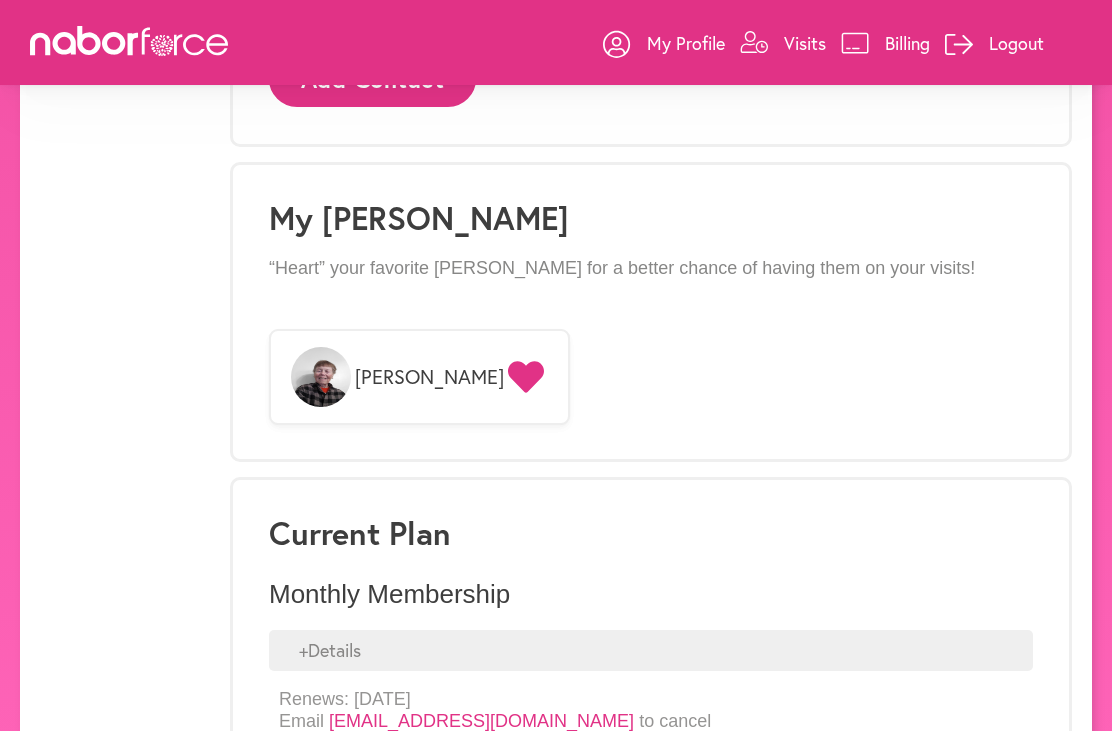 click on "[PERSON_NAME]" at bounding box center [429, 377] 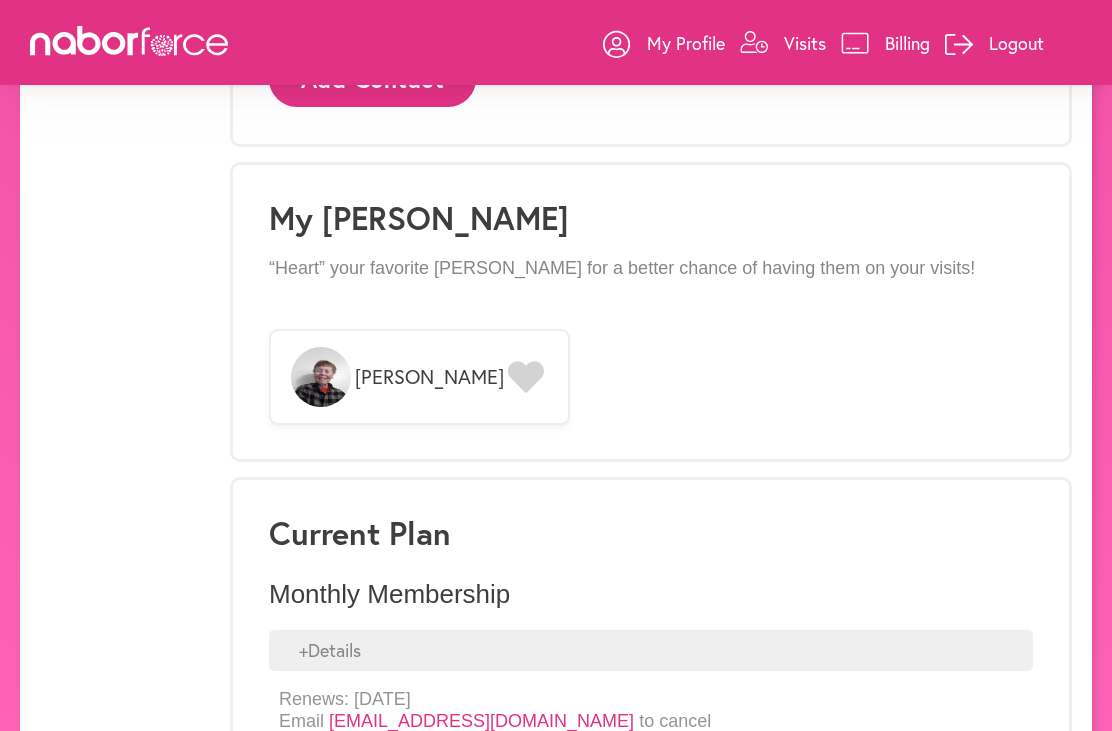 click 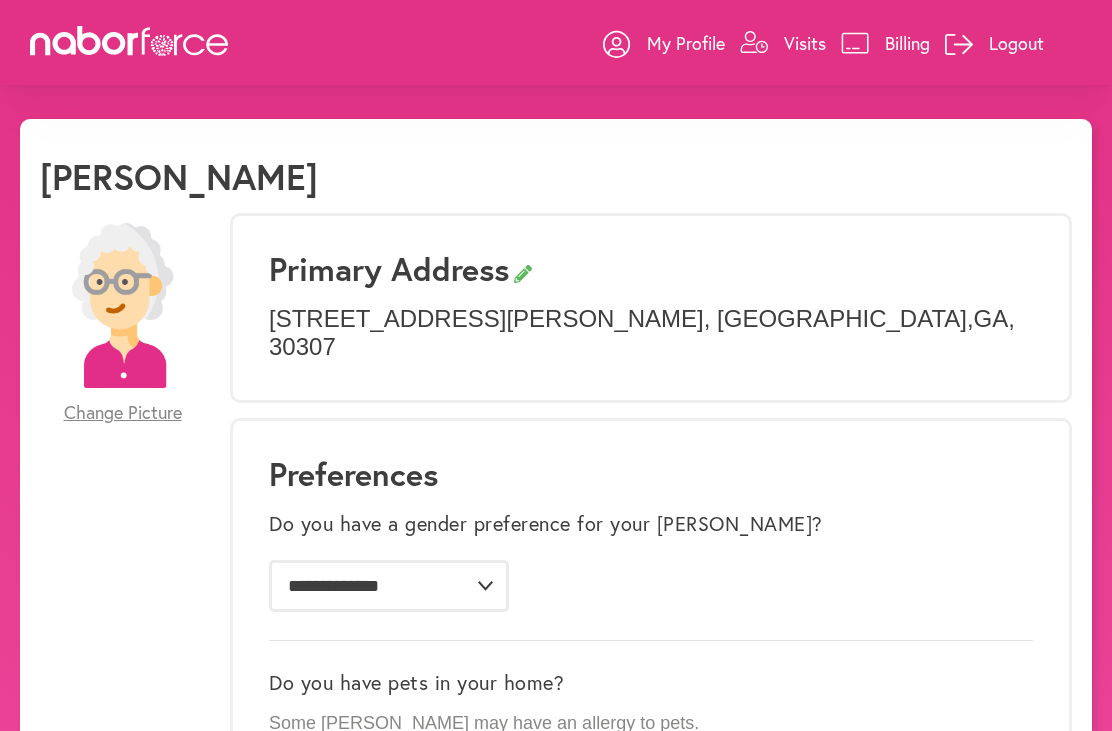 scroll, scrollTop: 0, scrollLeft: 0, axis: both 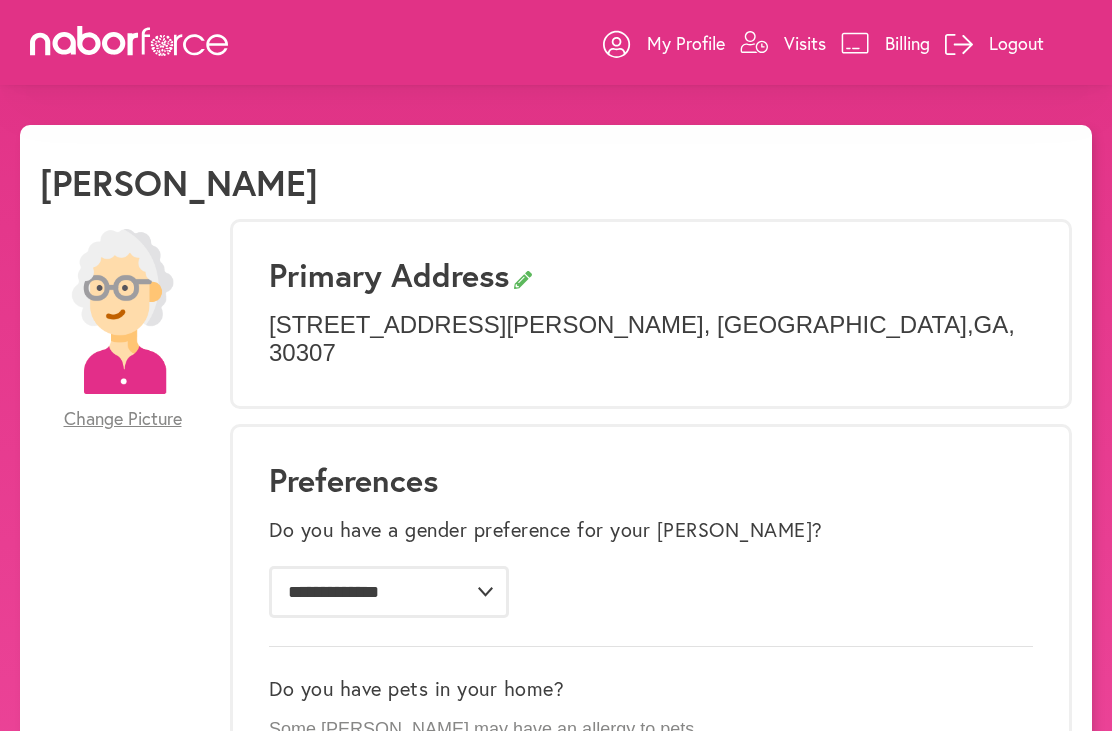 click on "Visits" at bounding box center (805, 43) 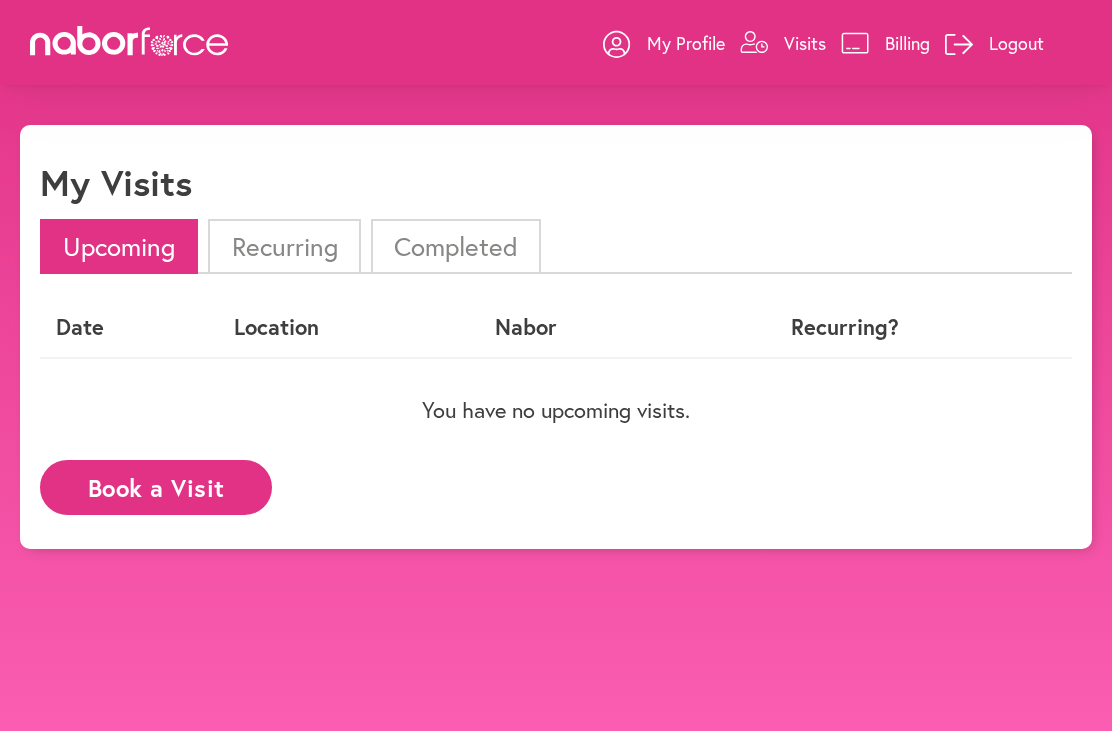 click on "Completed" at bounding box center (456, 246) 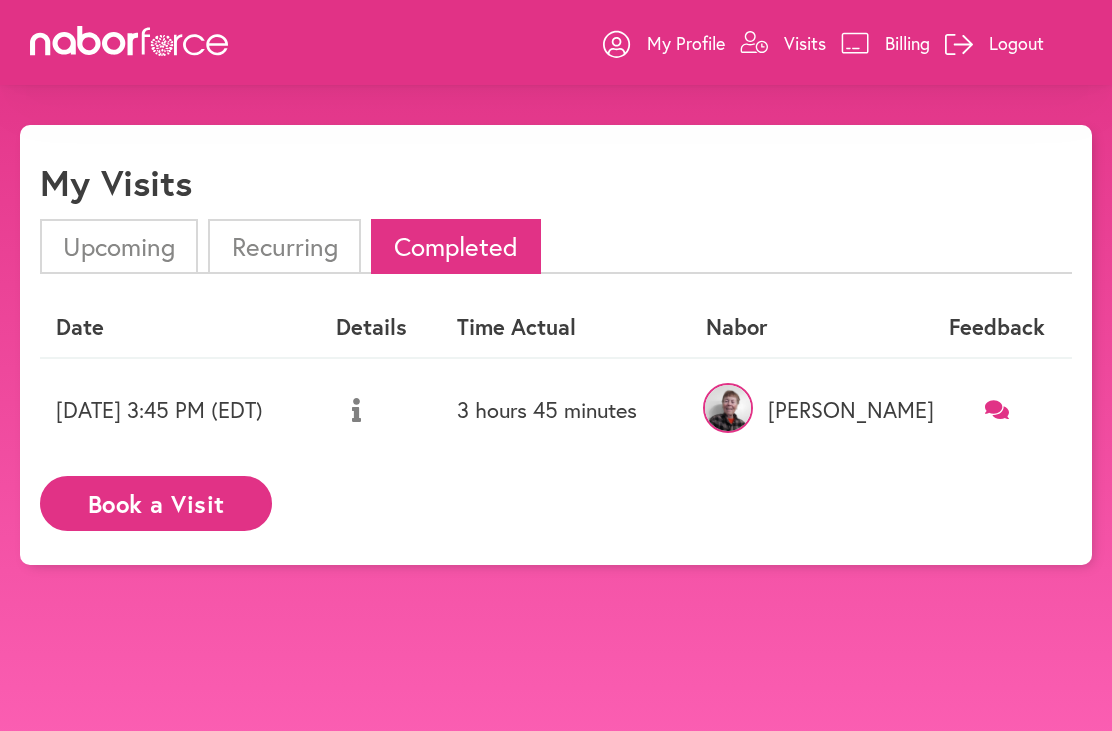 click at bounding box center [356, 410] 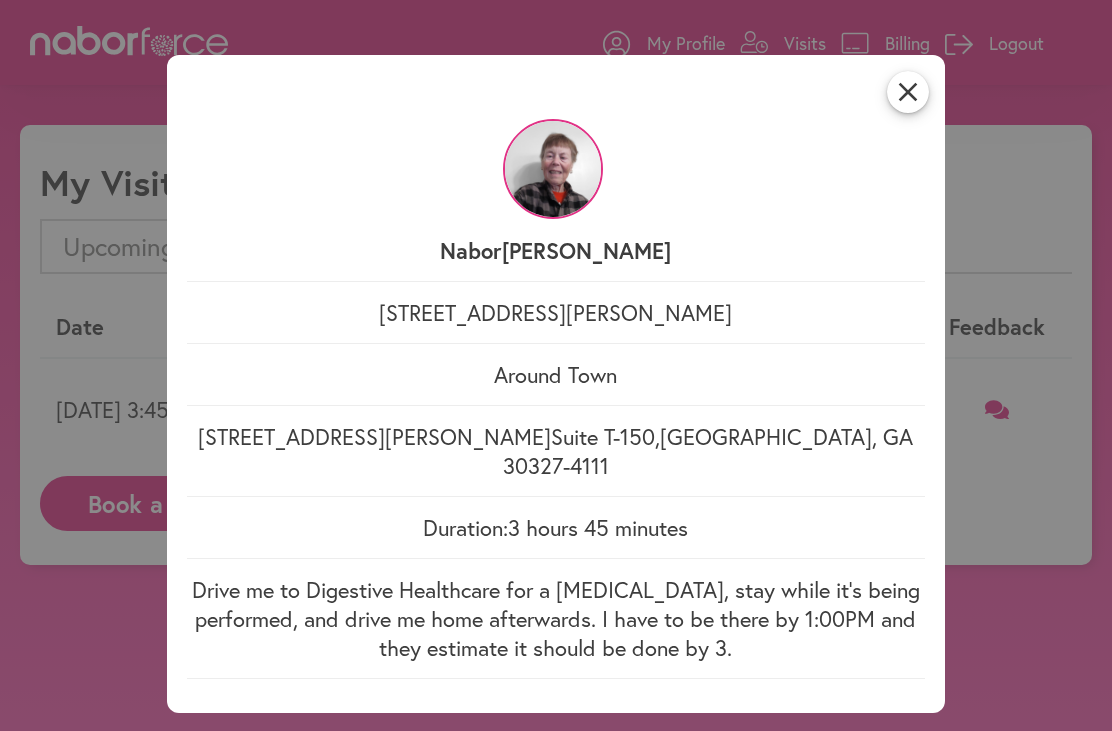 click on "close" at bounding box center (908, 92) 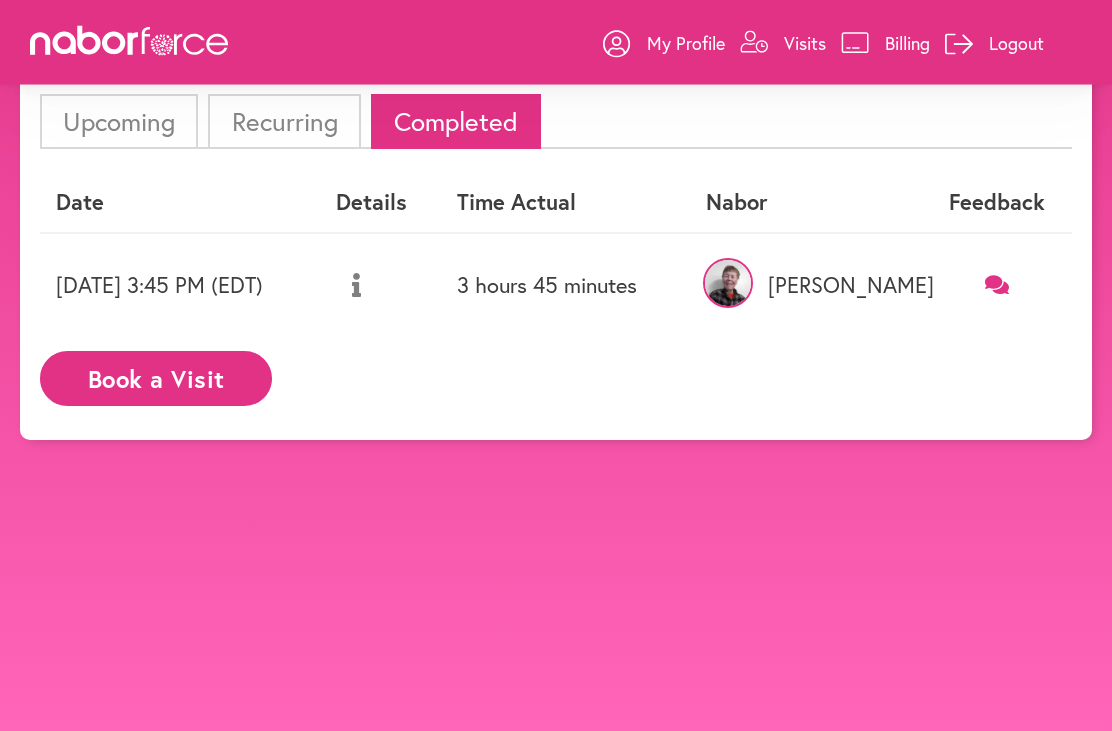 scroll, scrollTop: 0, scrollLeft: 0, axis: both 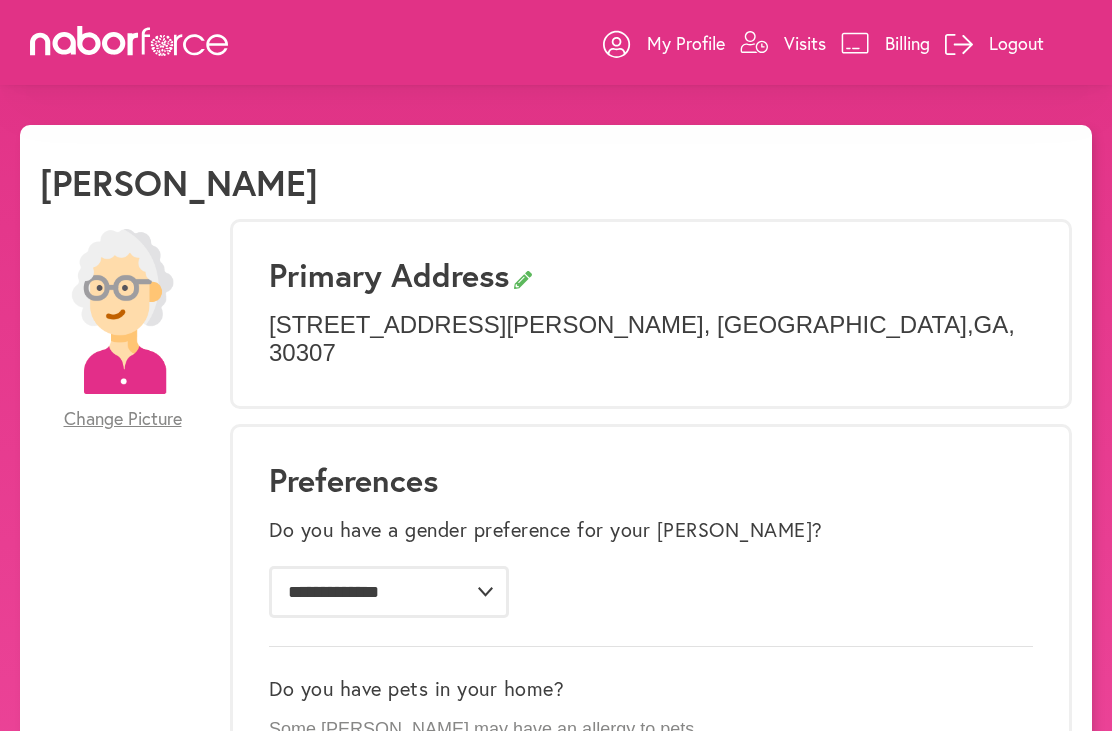 click on "Logout" at bounding box center (1016, 43) 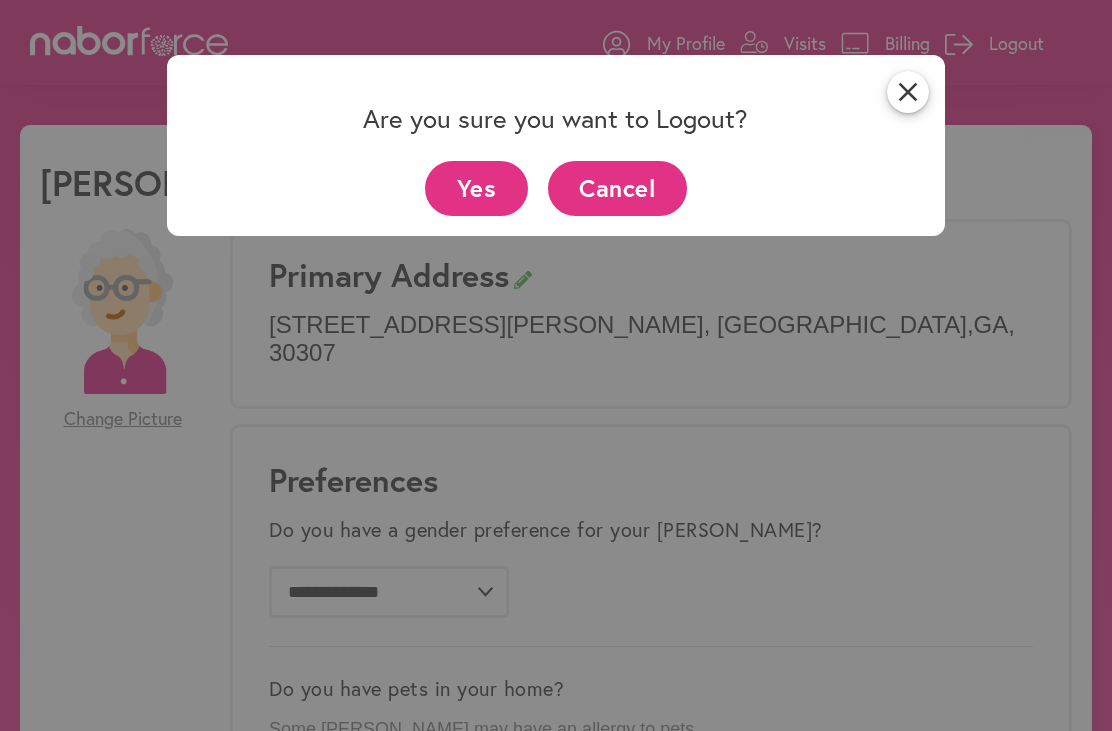 click on "Yes" at bounding box center (476, 188) 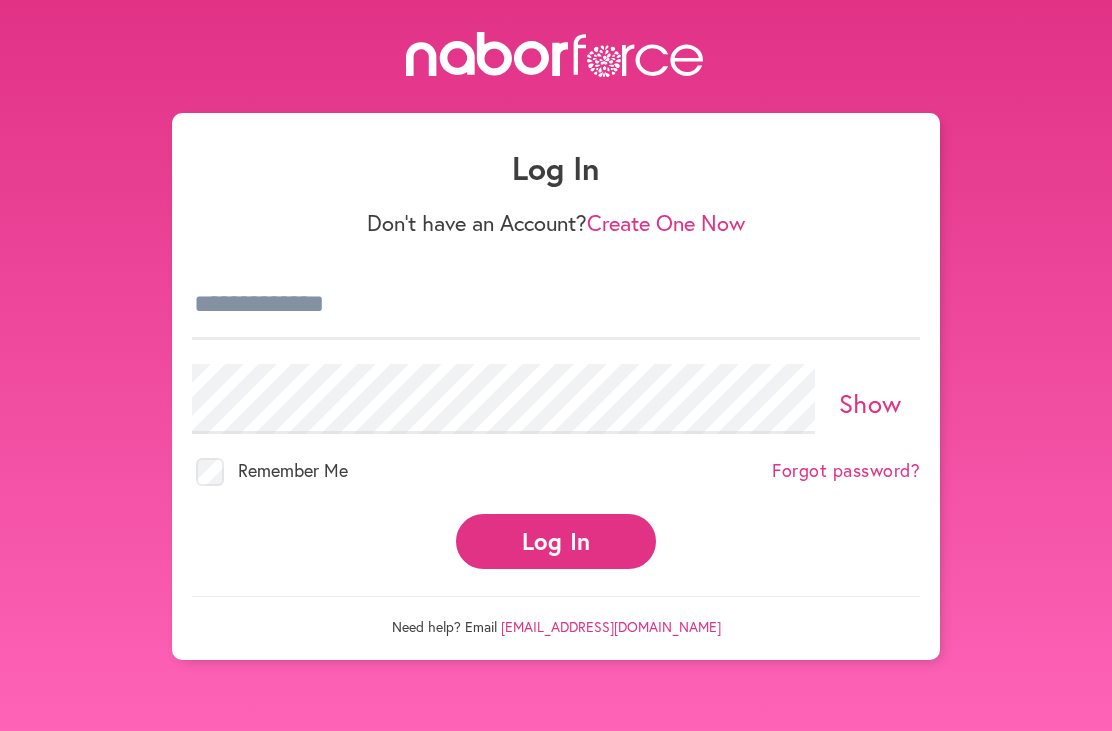 click on "Log In Don't have an Account?  Create One Now Show Remember Me Forgot password? Log In Need help? Email   support@naborforce.com" at bounding box center [556, 346] 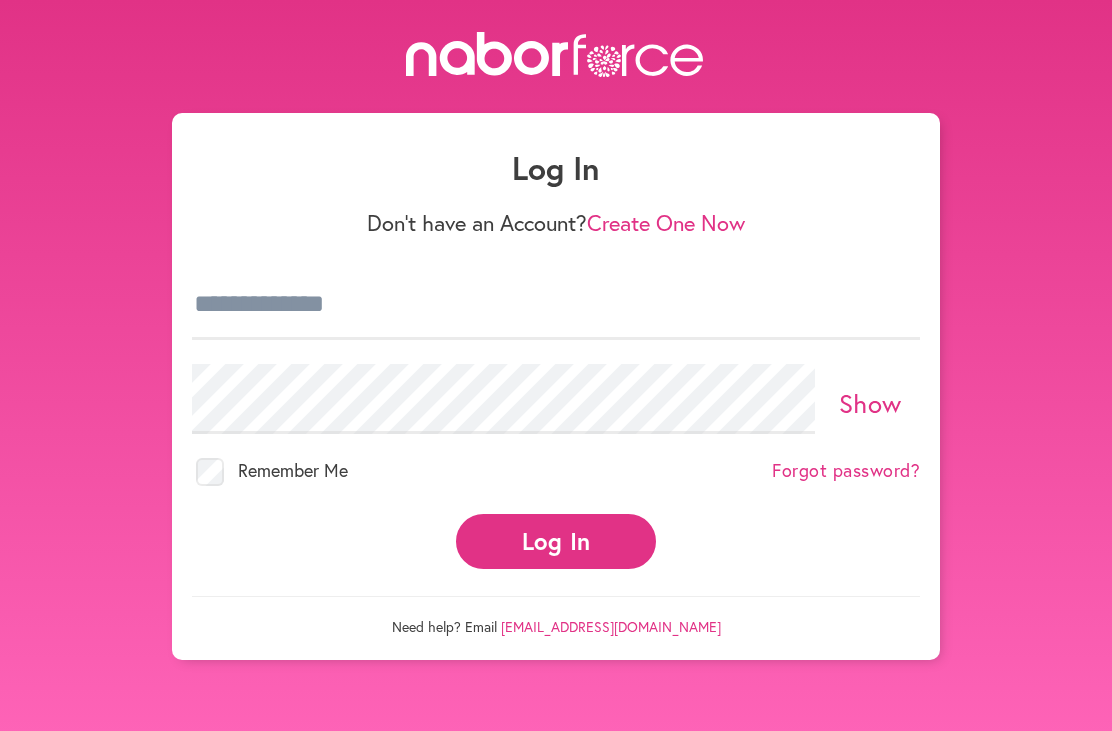 scroll, scrollTop: 0, scrollLeft: 0, axis: both 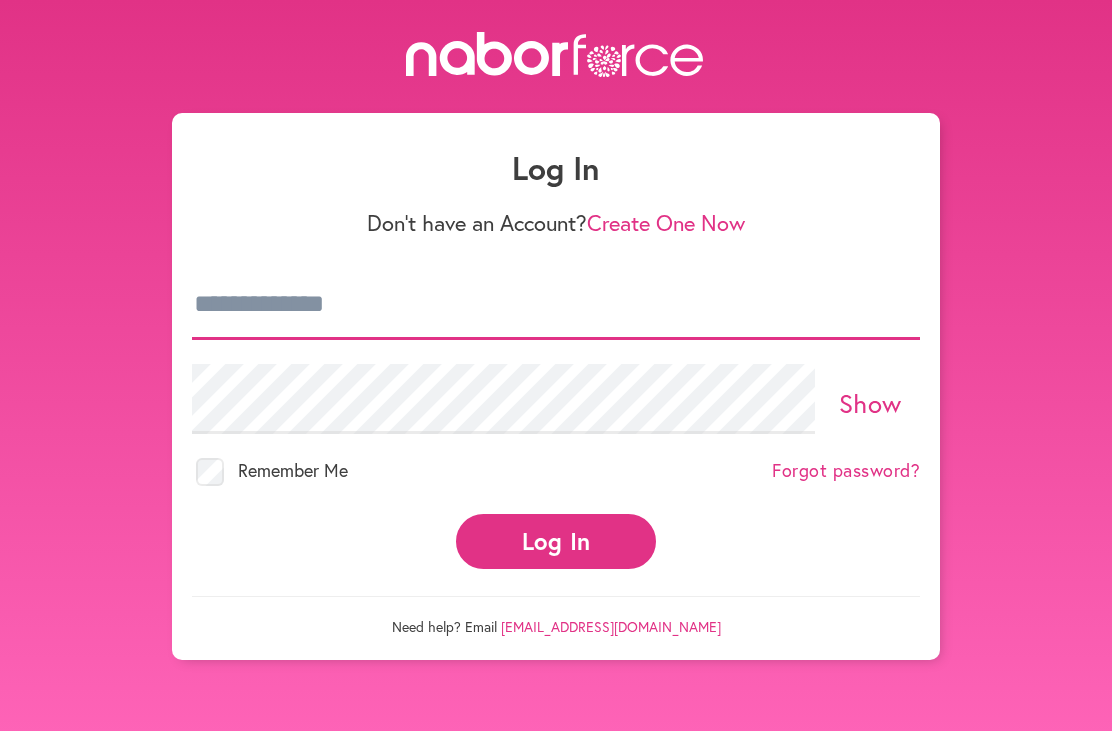 click at bounding box center (556, 305) 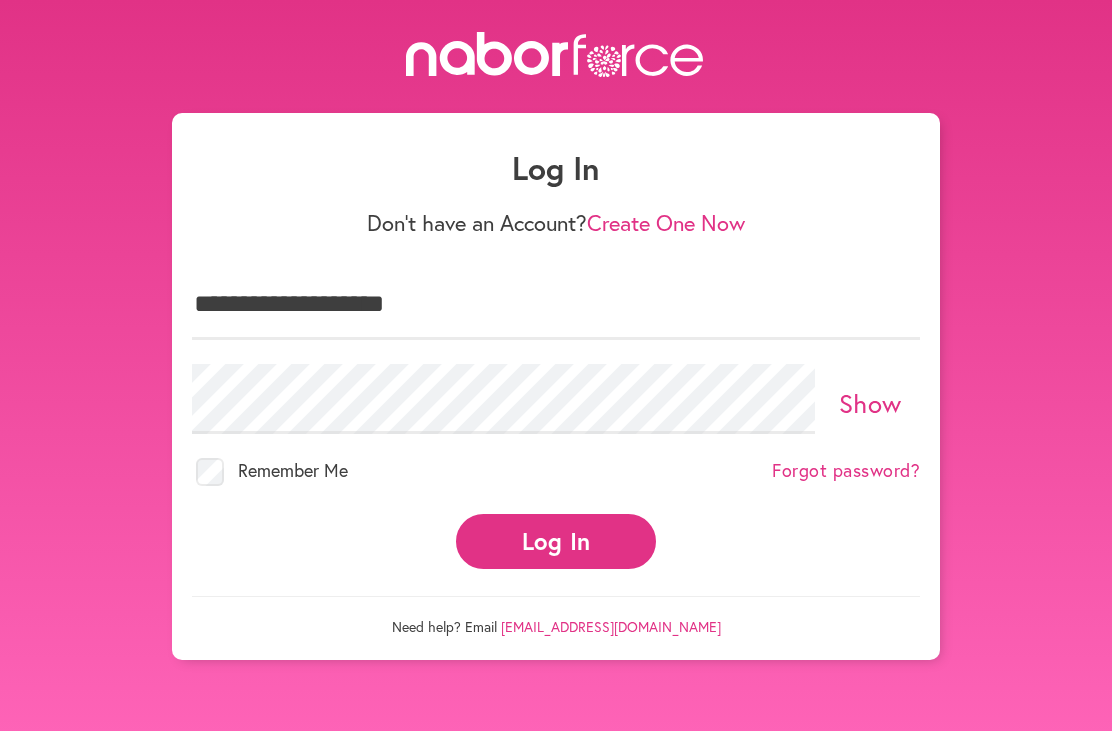 click on "Log In" at bounding box center [556, 541] 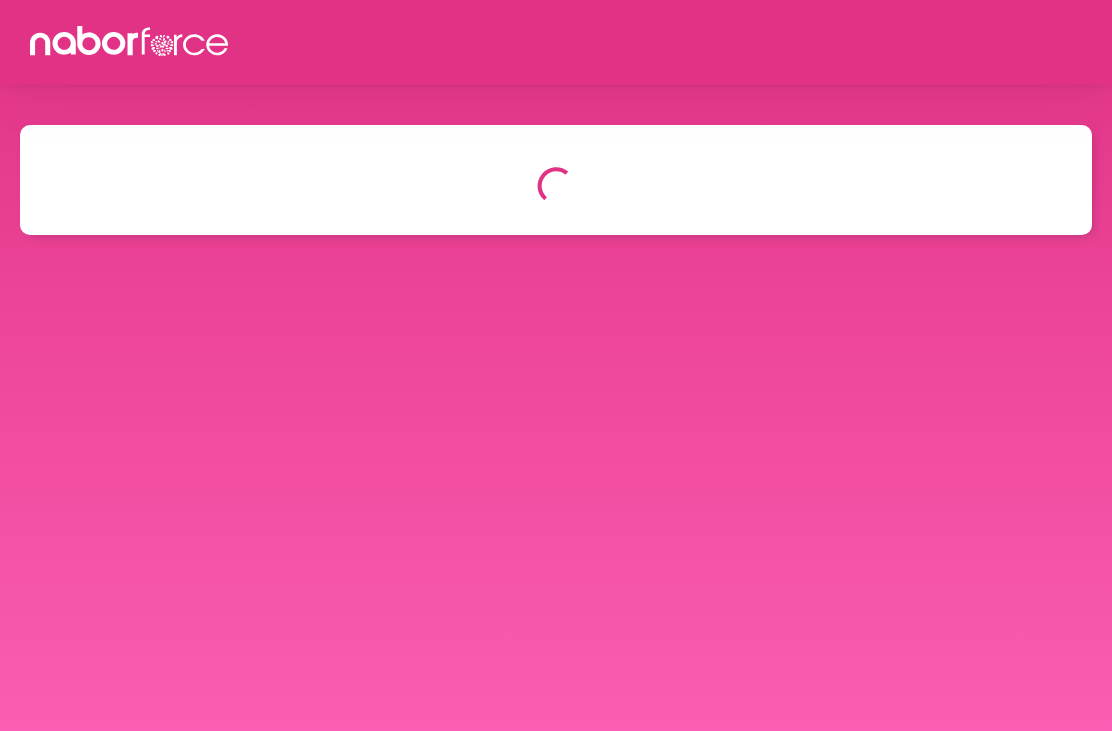 scroll, scrollTop: 0, scrollLeft: 0, axis: both 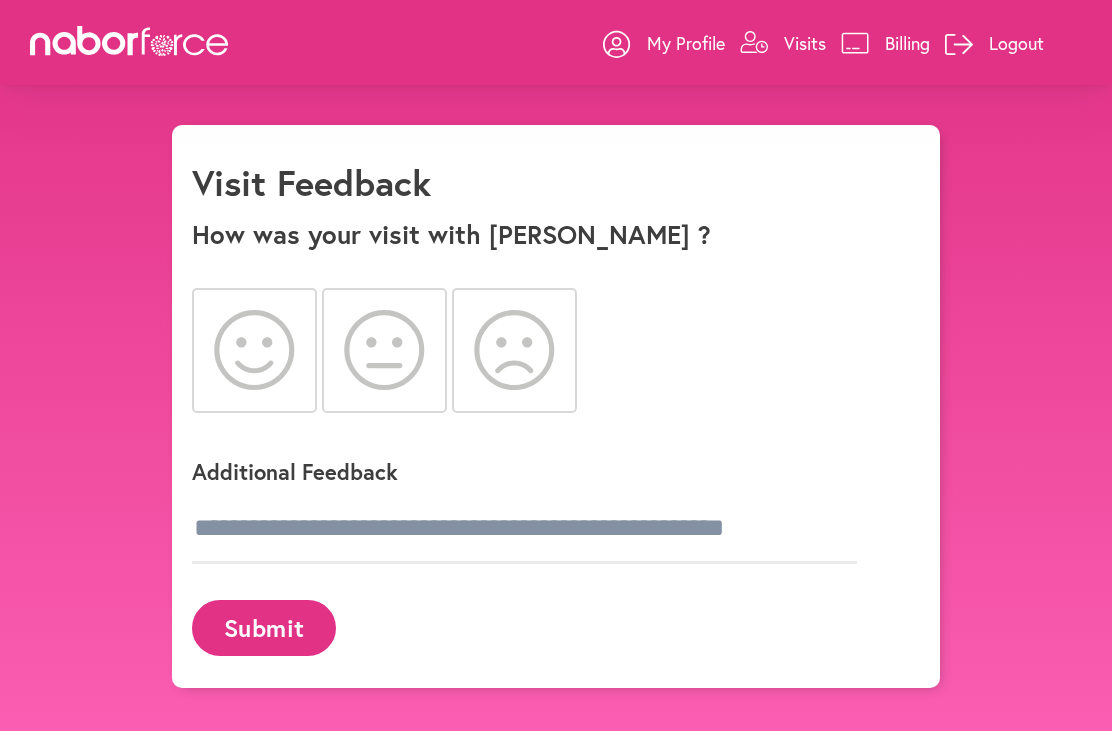 click 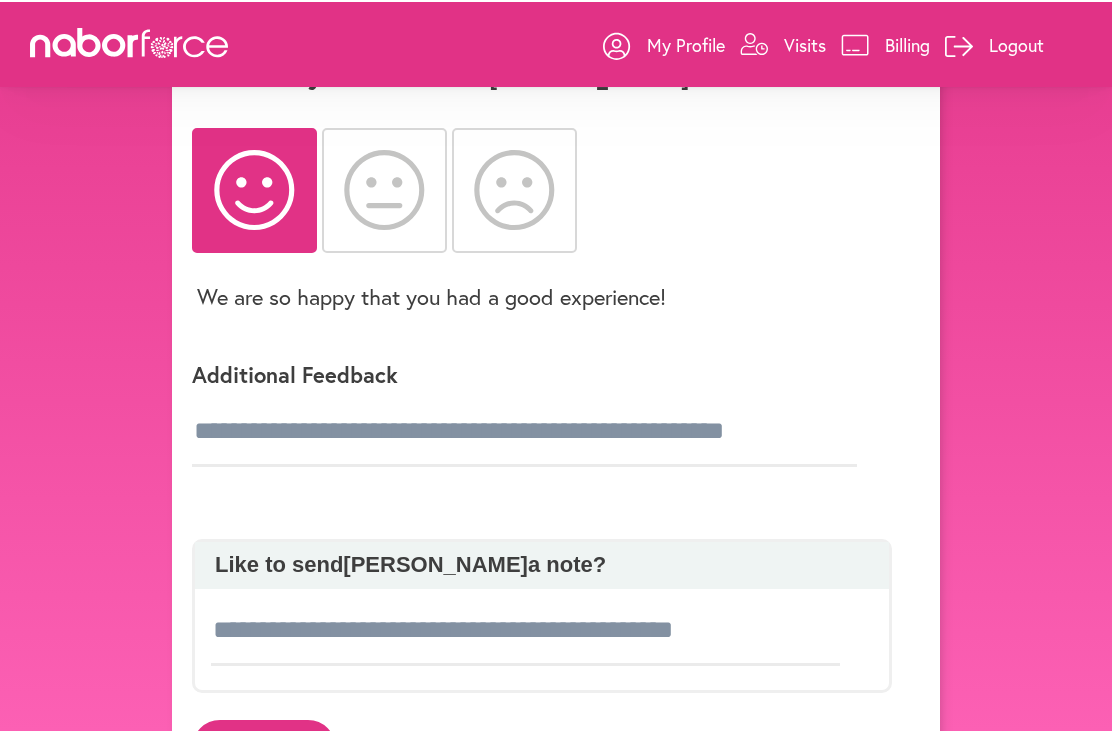 scroll, scrollTop: 160, scrollLeft: 0, axis: vertical 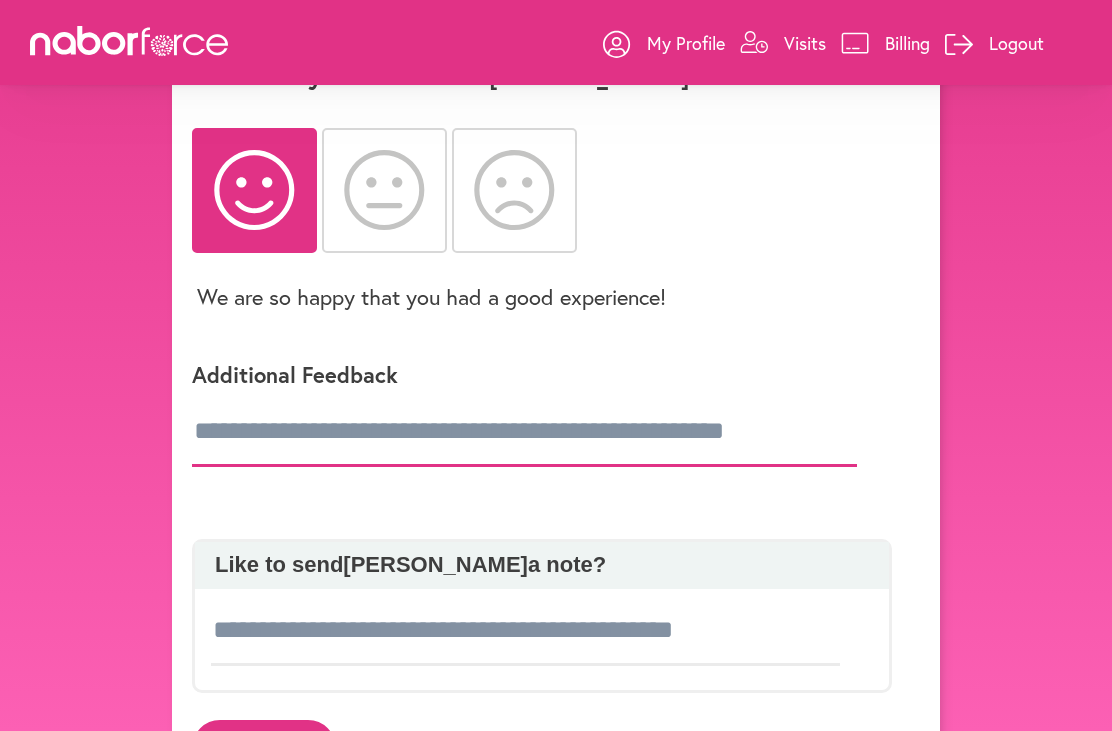 click at bounding box center (524, 432) 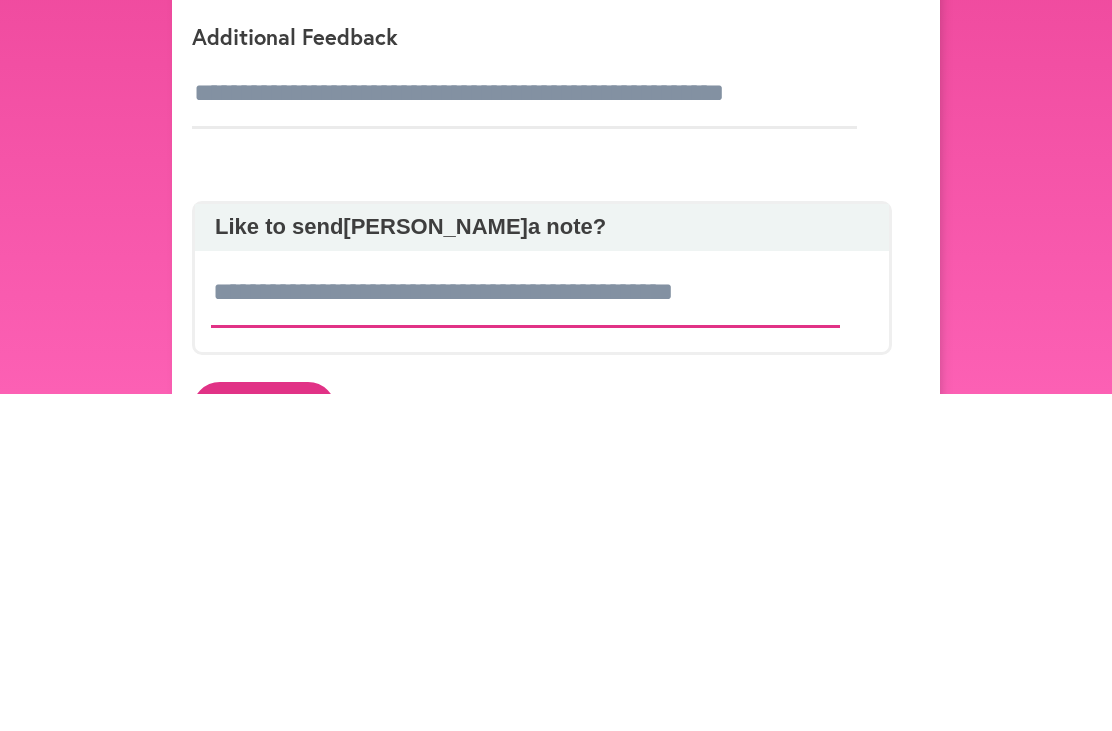 click at bounding box center (525, 631) 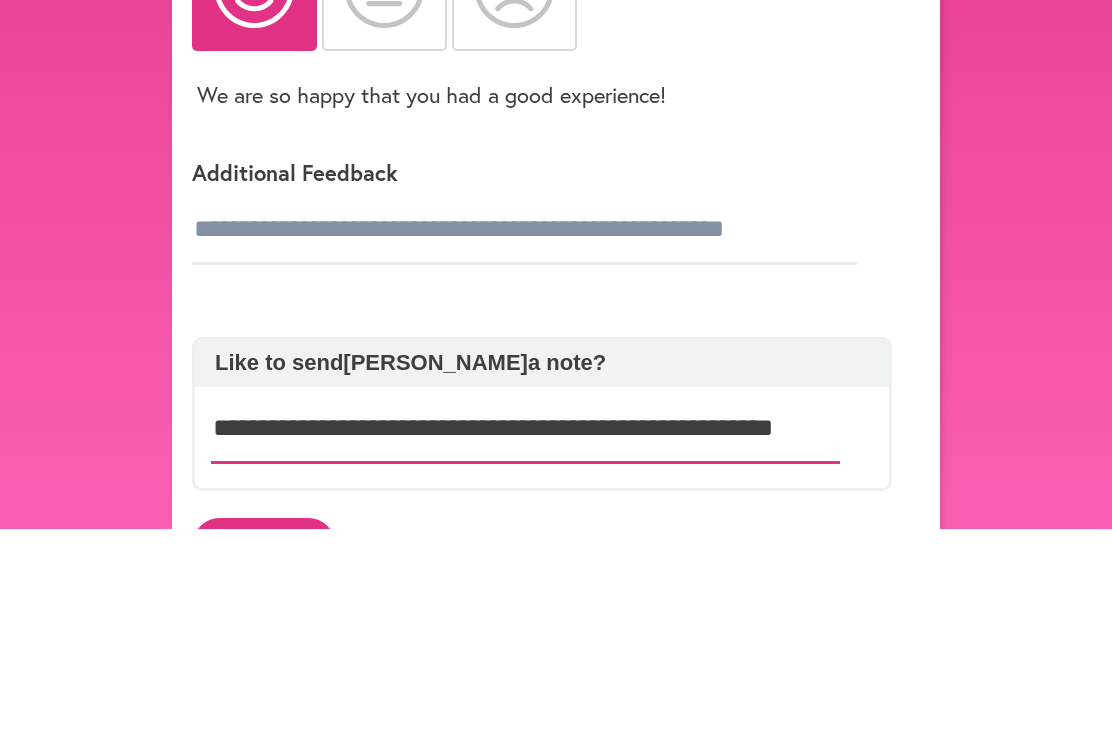 type on "**********" 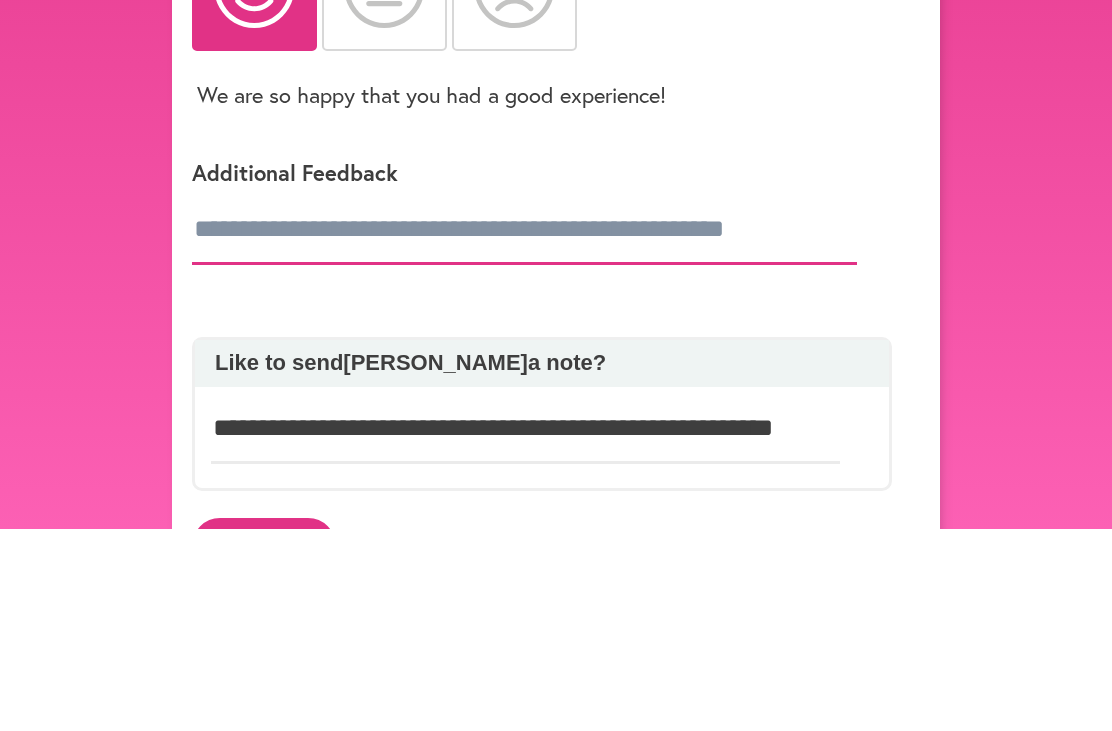 click at bounding box center [524, 432] 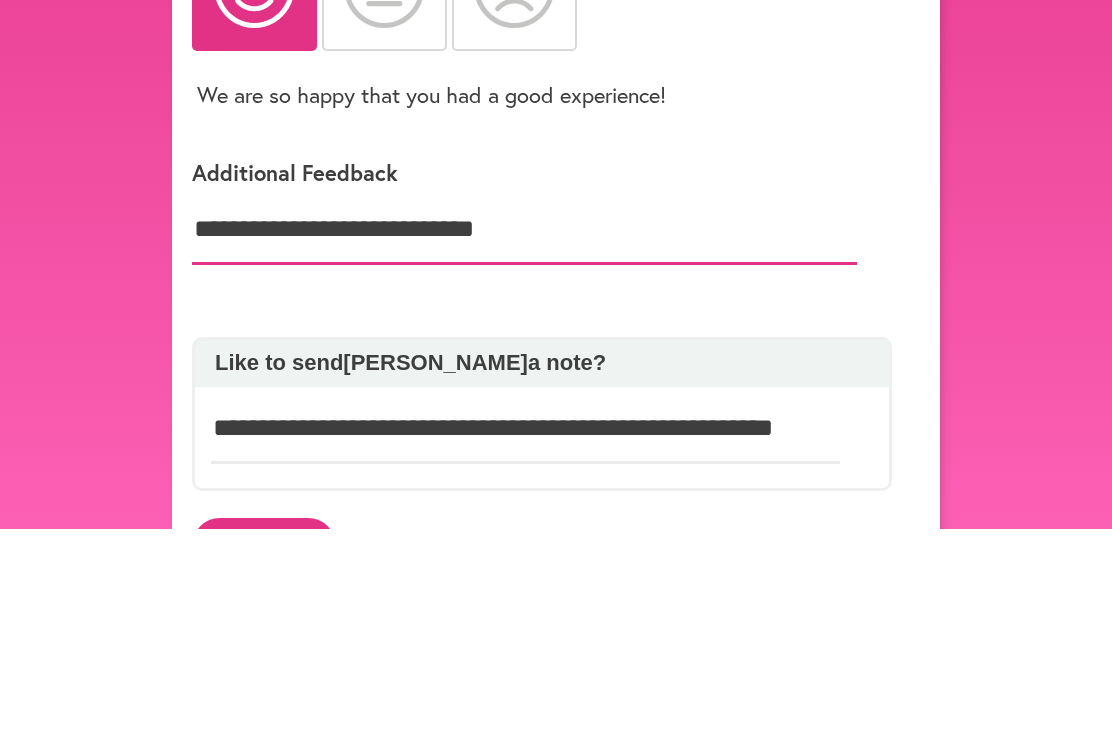 click on "**********" at bounding box center [524, 432] 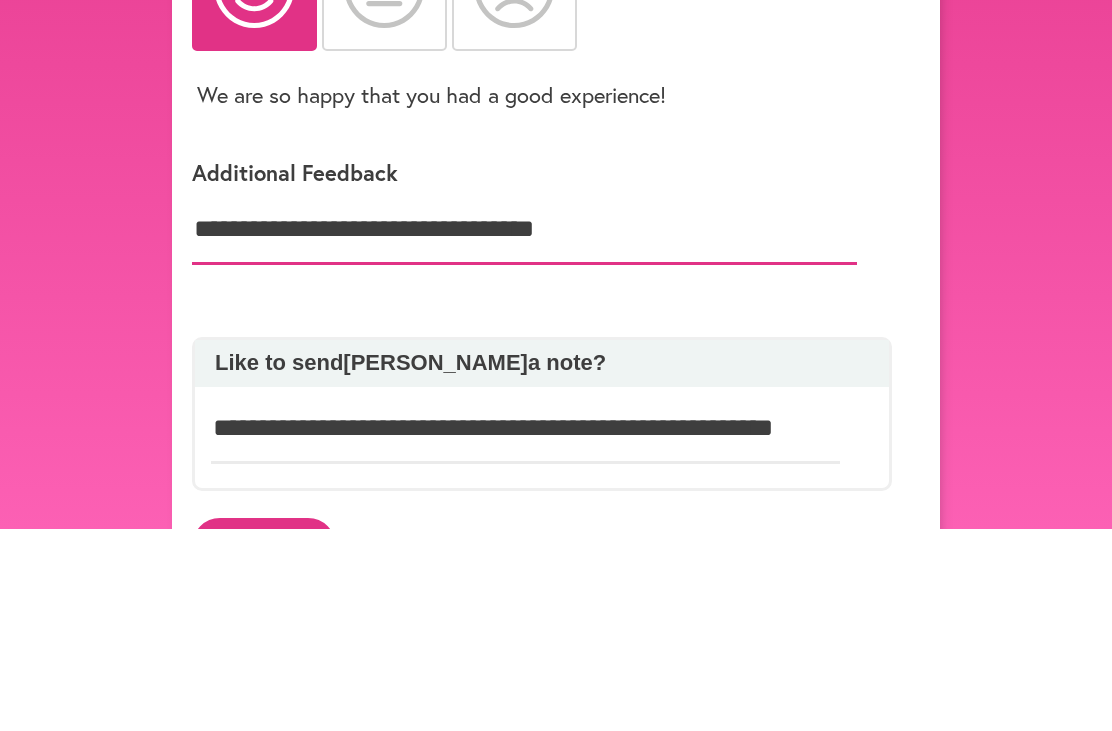 click on "**********" at bounding box center [524, 432] 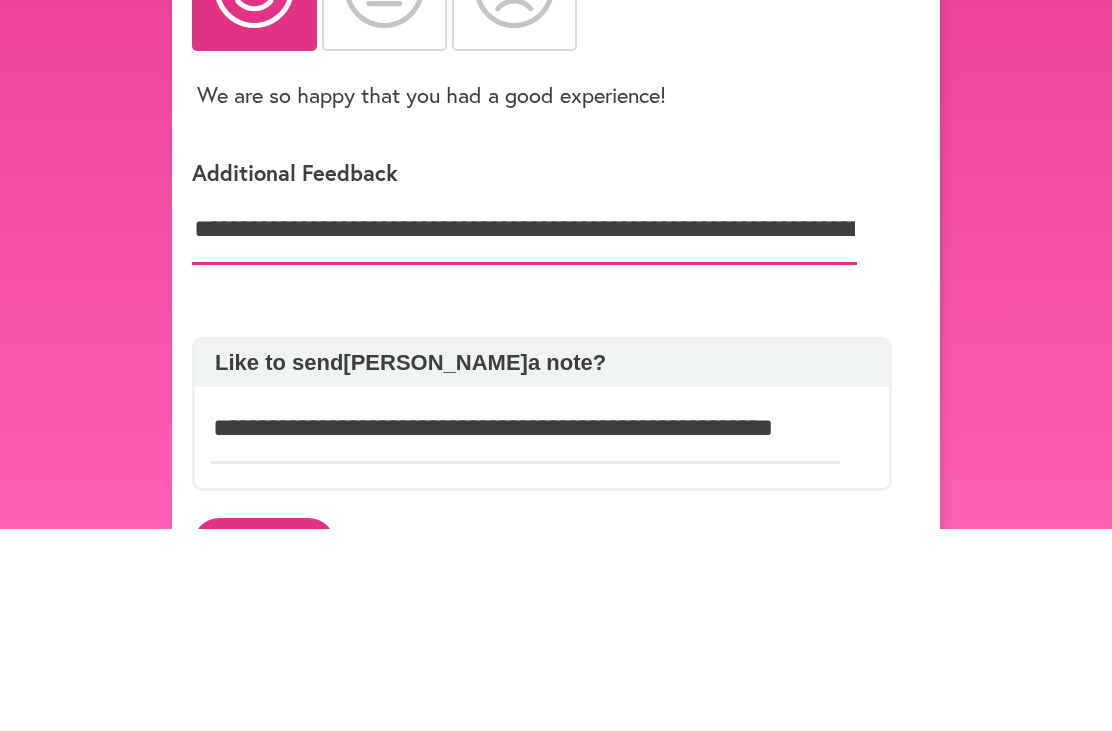 click on "**********" at bounding box center [524, 432] 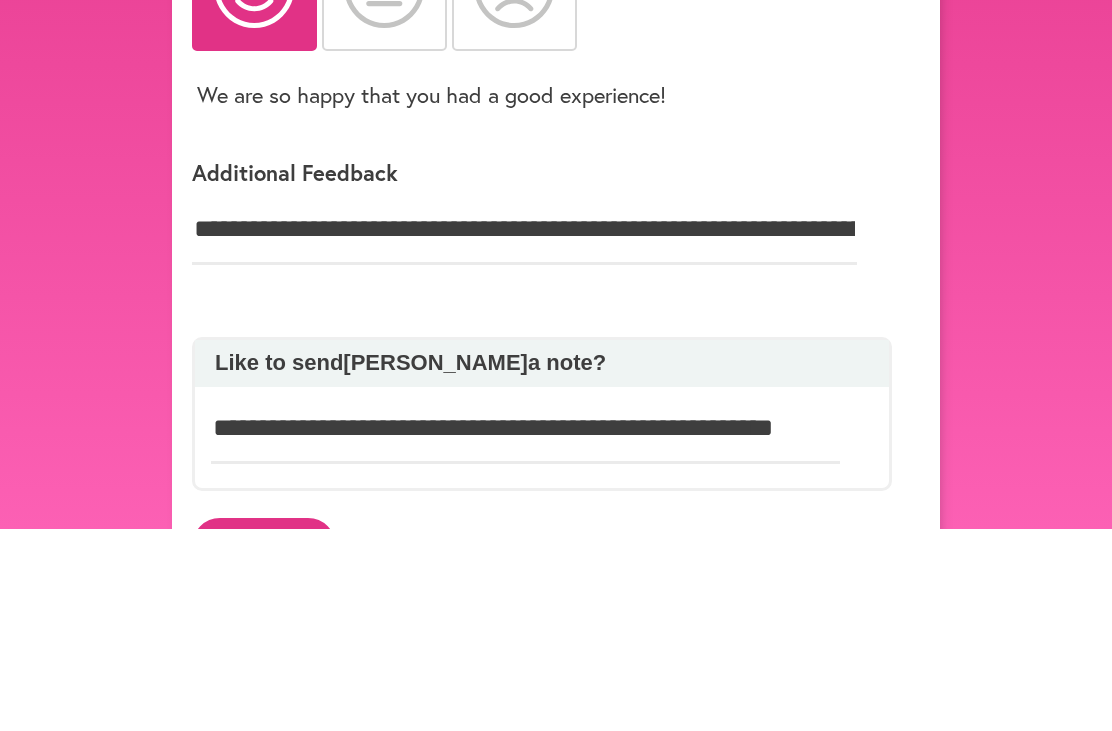 click on "**********" 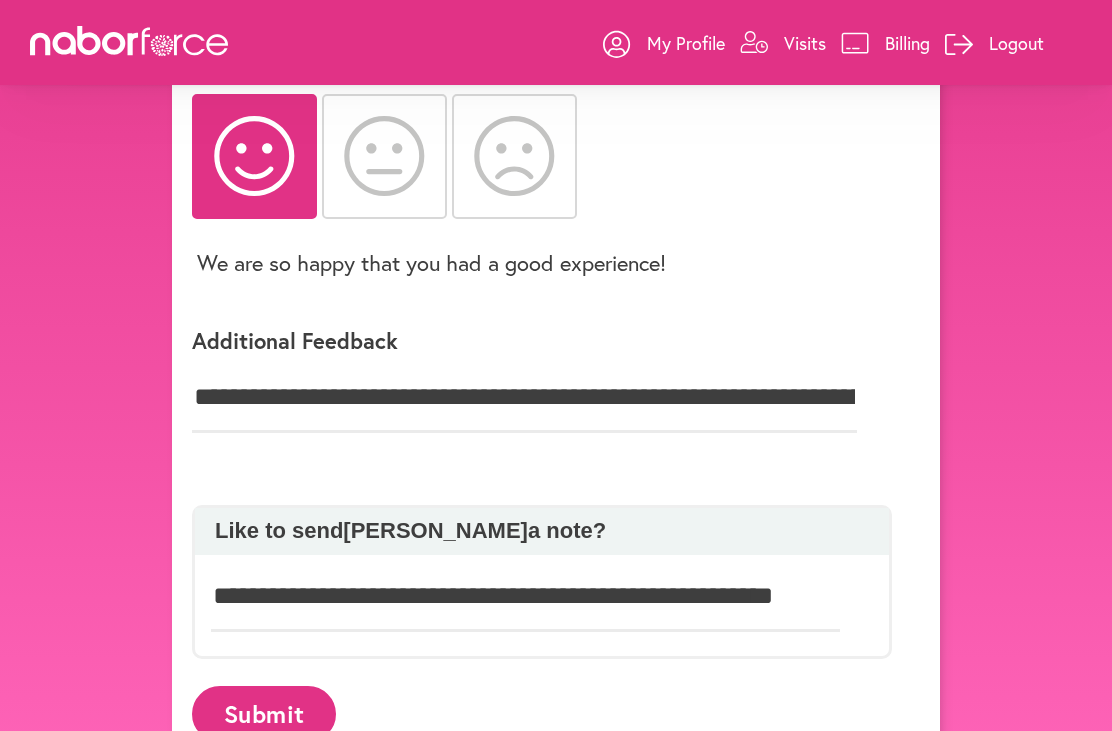 click on "**********" 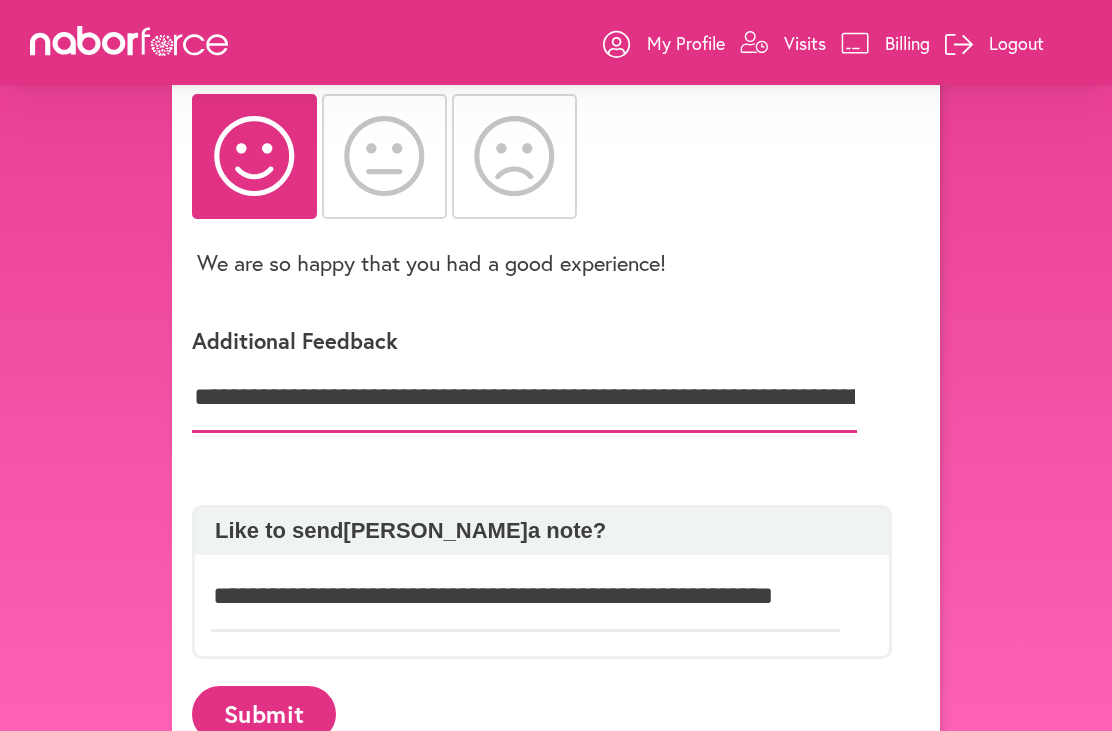 click on "**********" at bounding box center (524, 398) 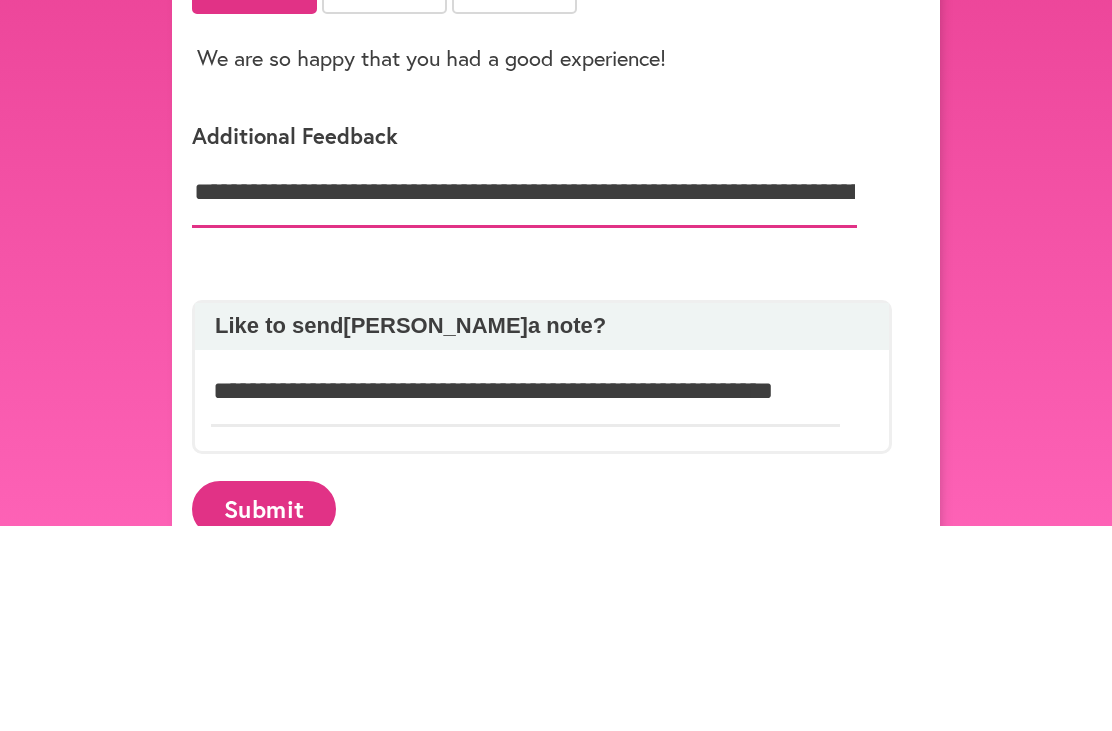 click on "**********" at bounding box center (524, 398) 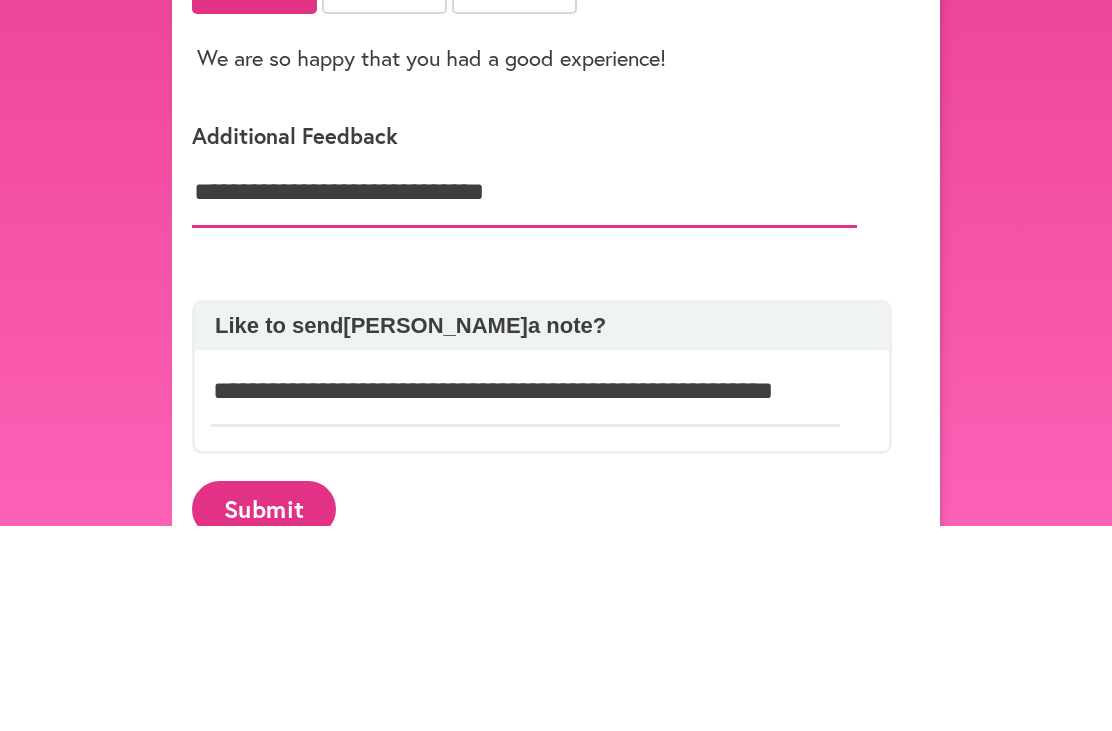 click on "**********" at bounding box center [524, 398] 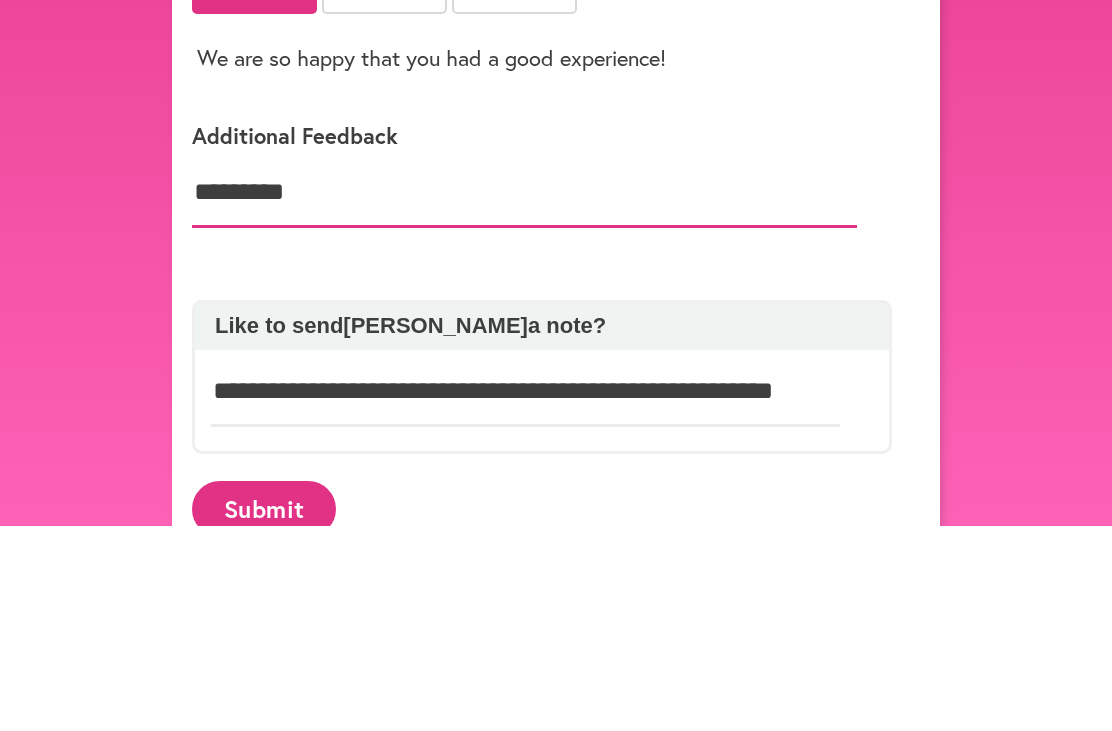 type on "********" 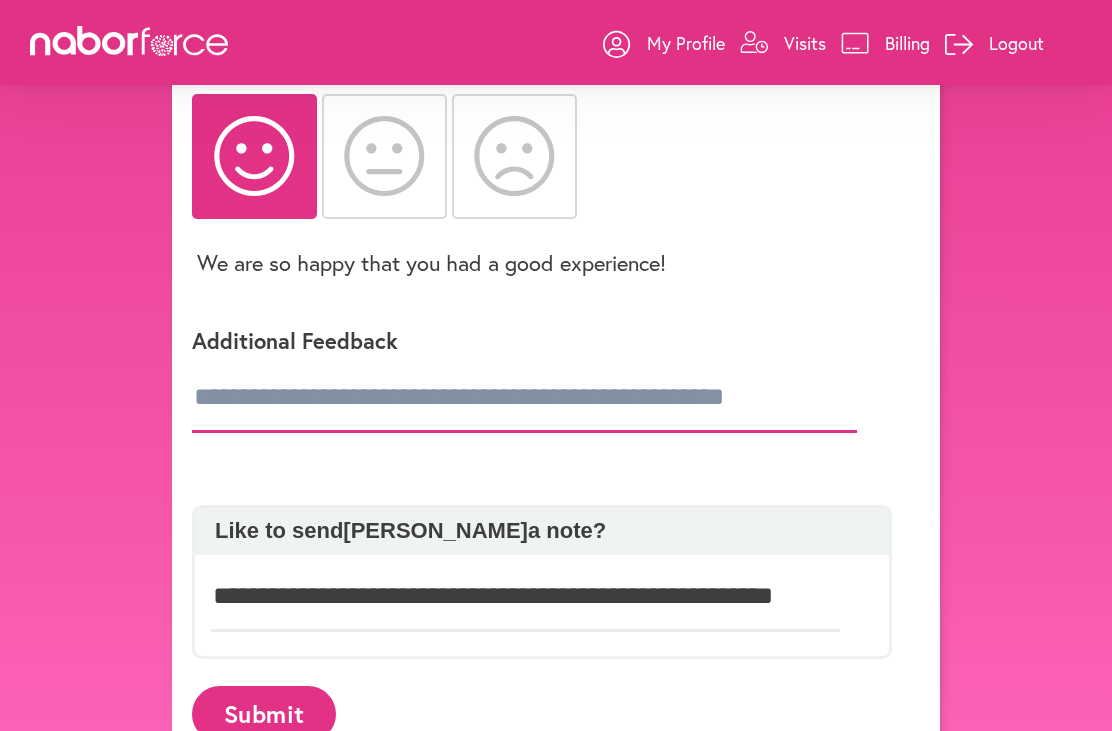 click at bounding box center (524, 398) 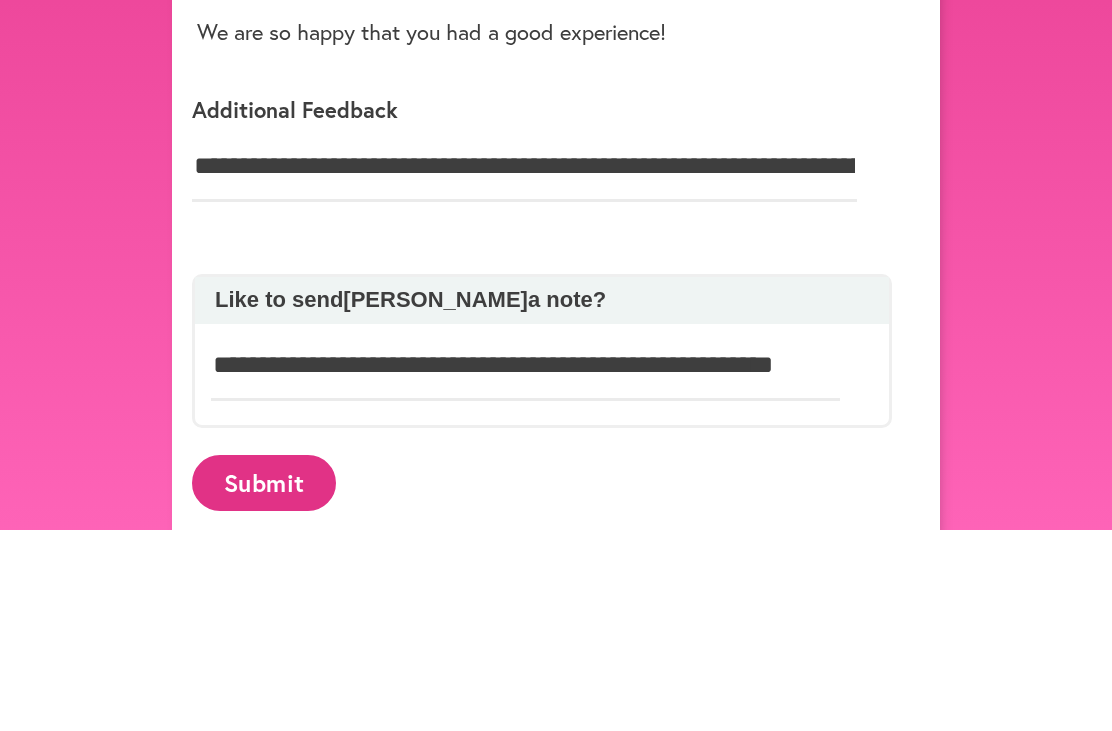 scroll, scrollTop: 258, scrollLeft: 0, axis: vertical 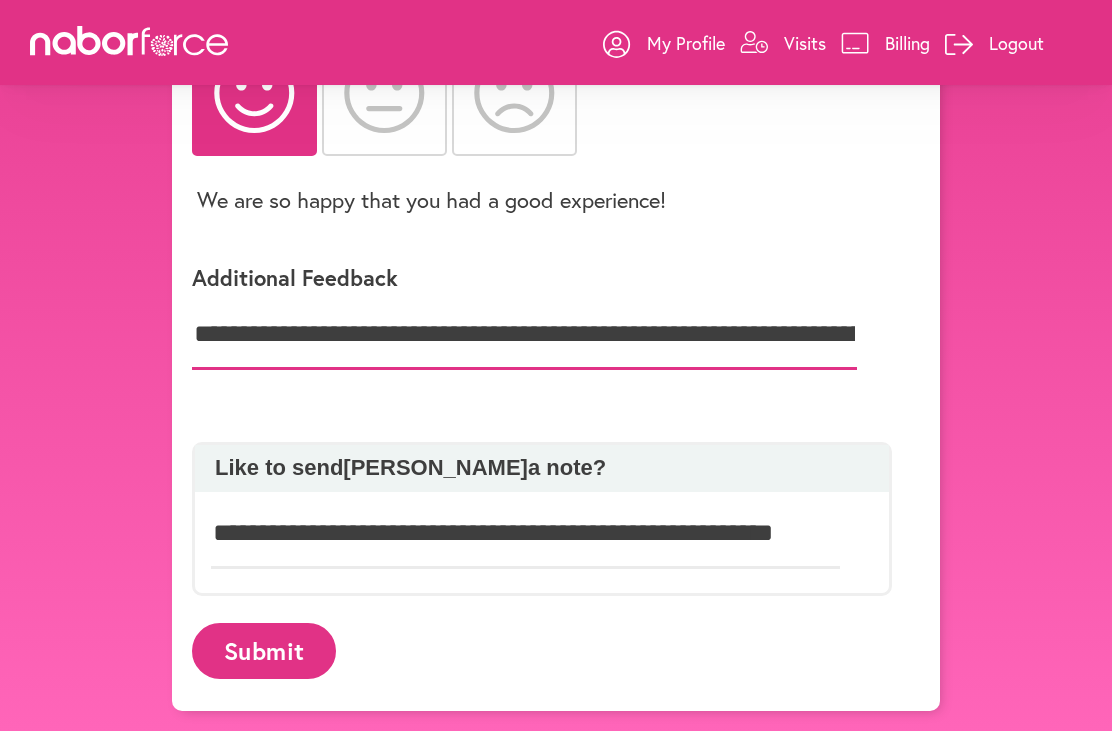 type on "**********" 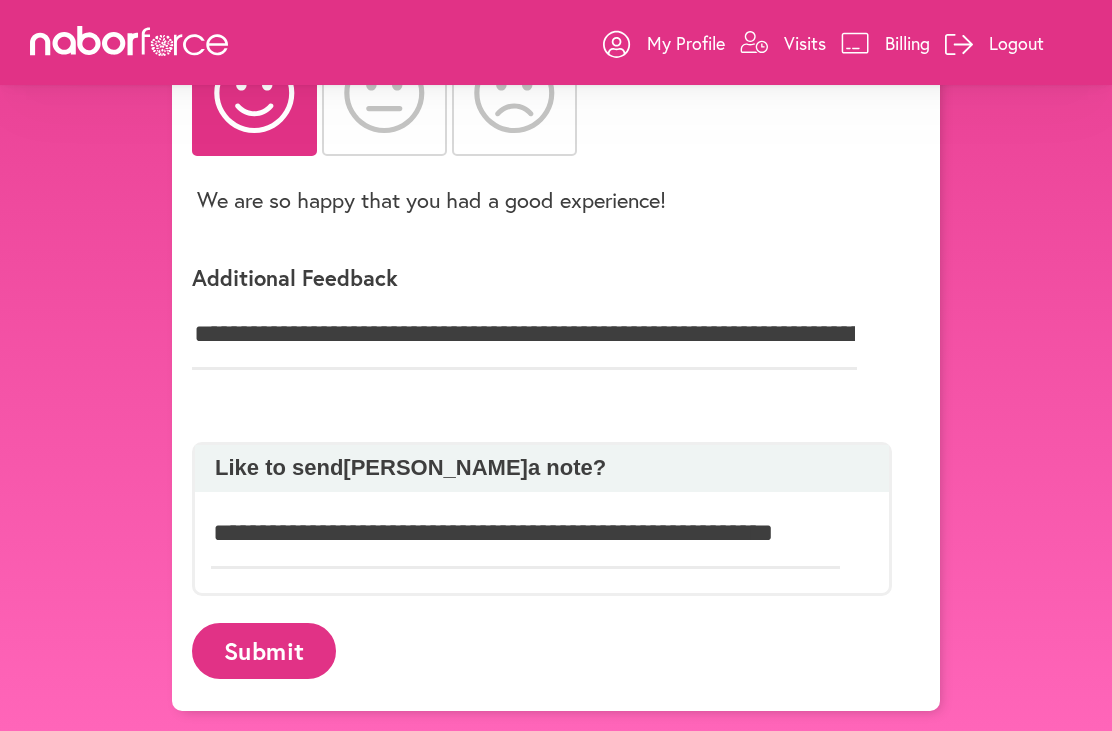 click on "Submit" at bounding box center (264, 650) 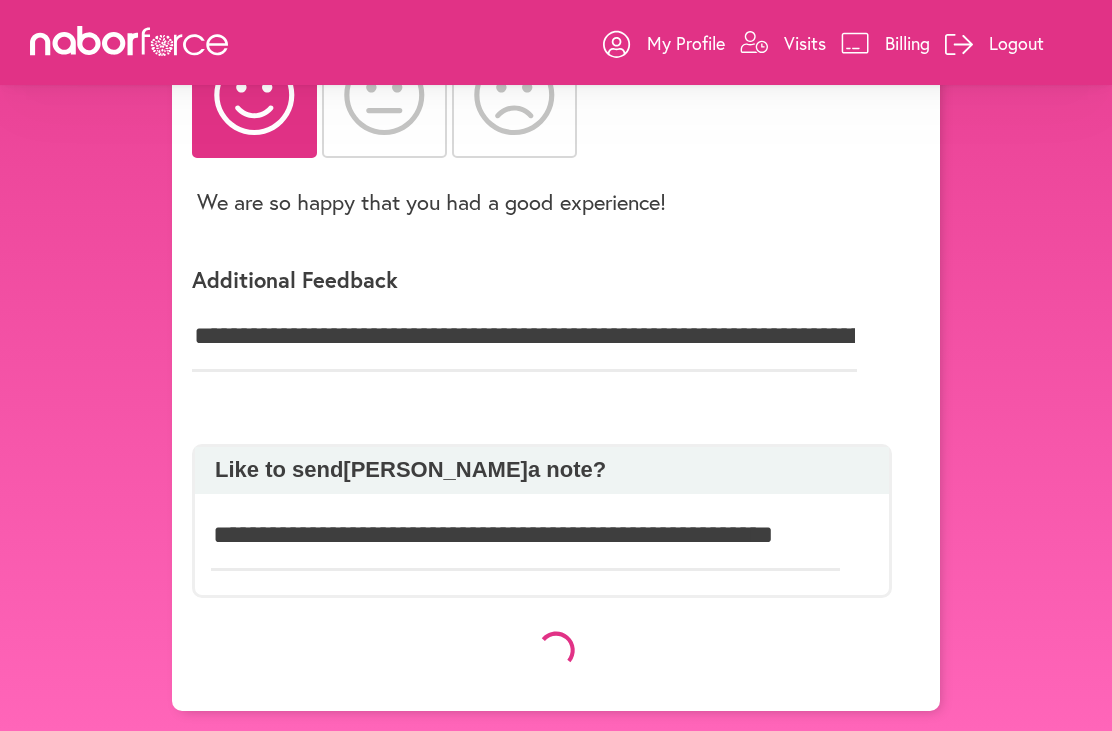 scroll, scrollTop: 257, scrollLeft: 0, axis: vertical 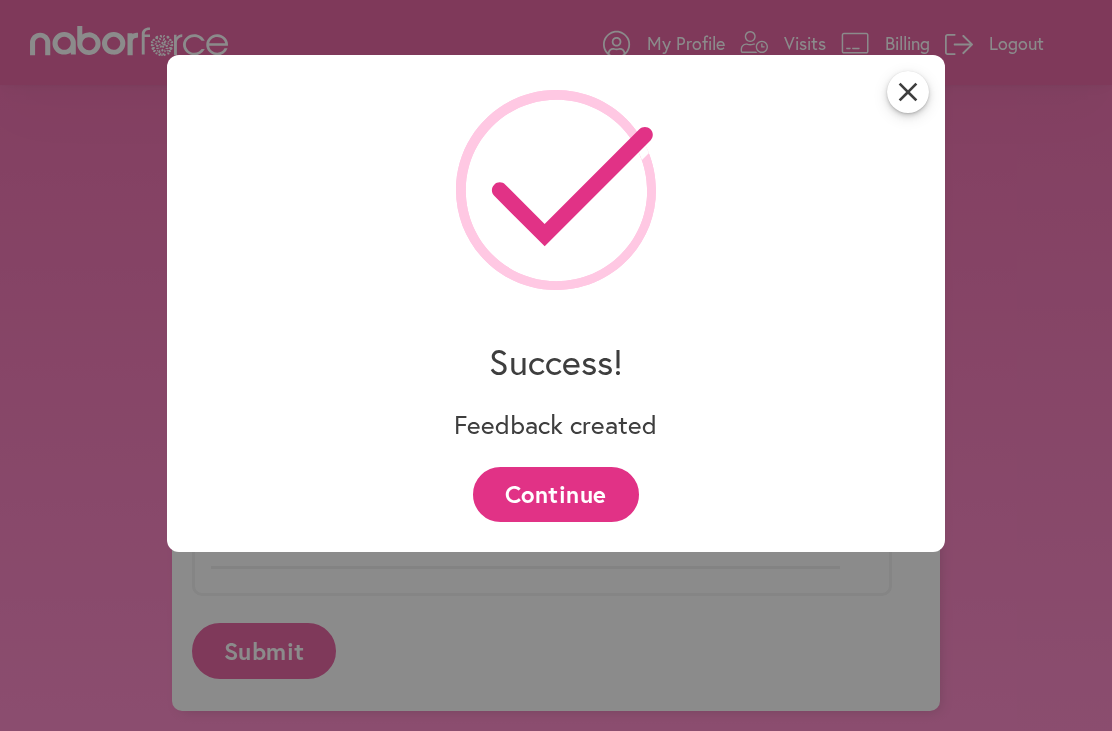 click on "Continue" at bounding box center [555, 494] 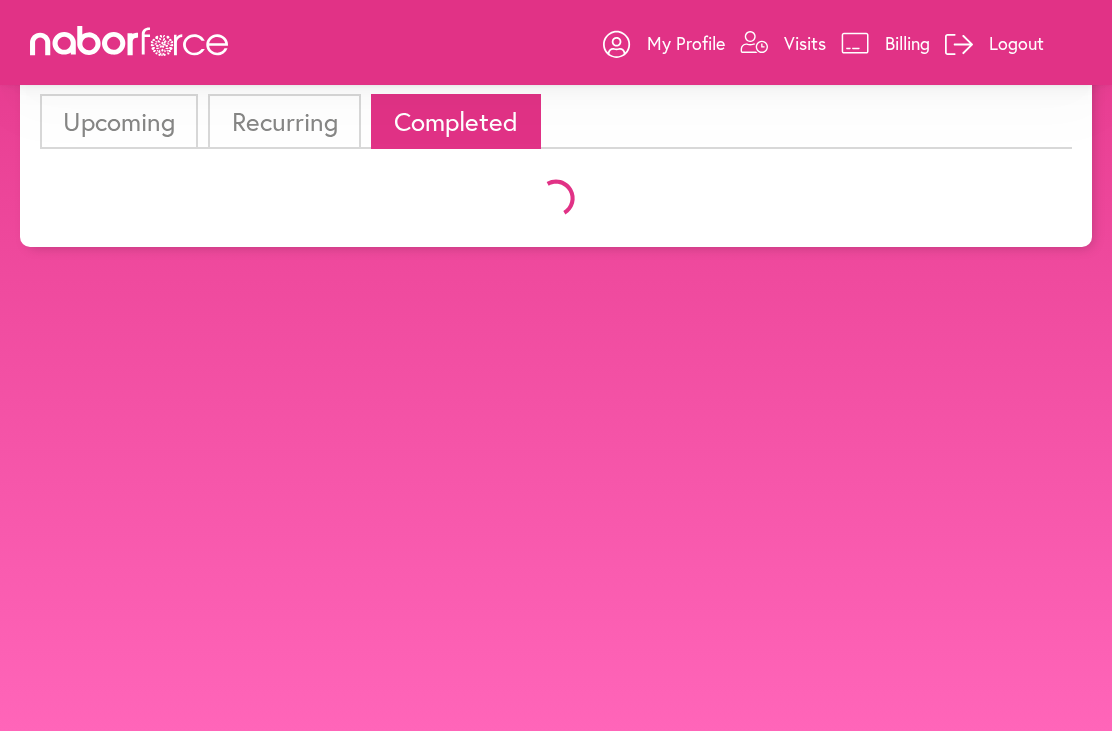 scroll, scrollTop: 0, scrollLeft: 0, axis: both 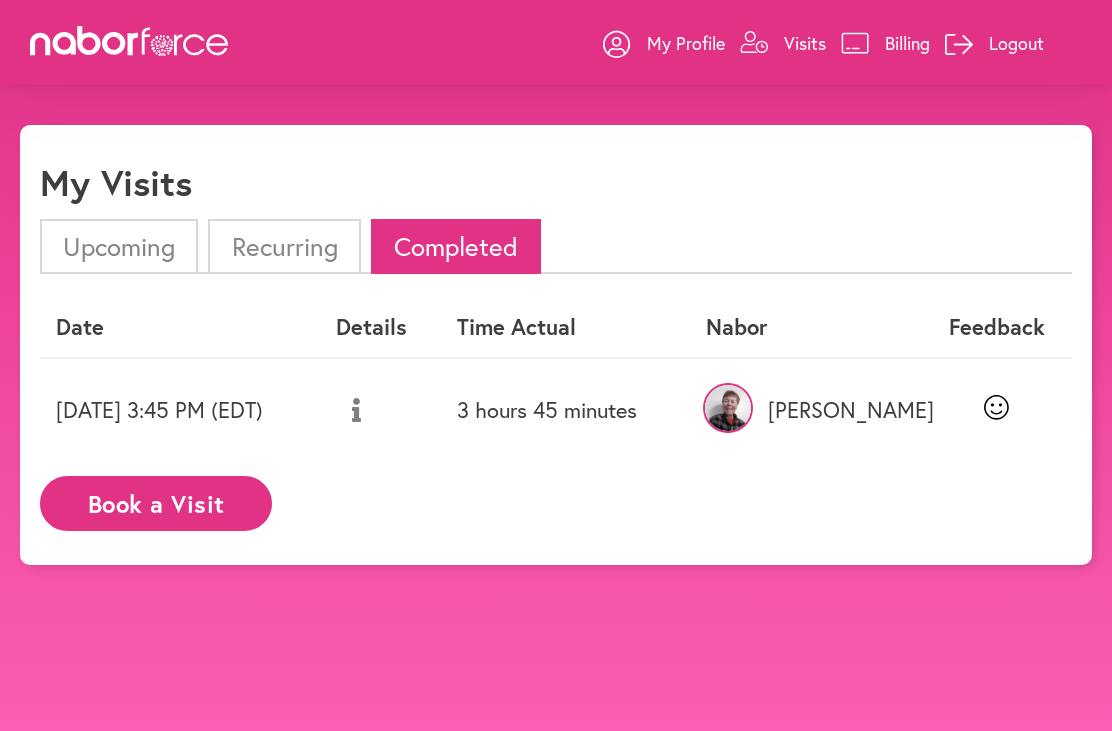 click 